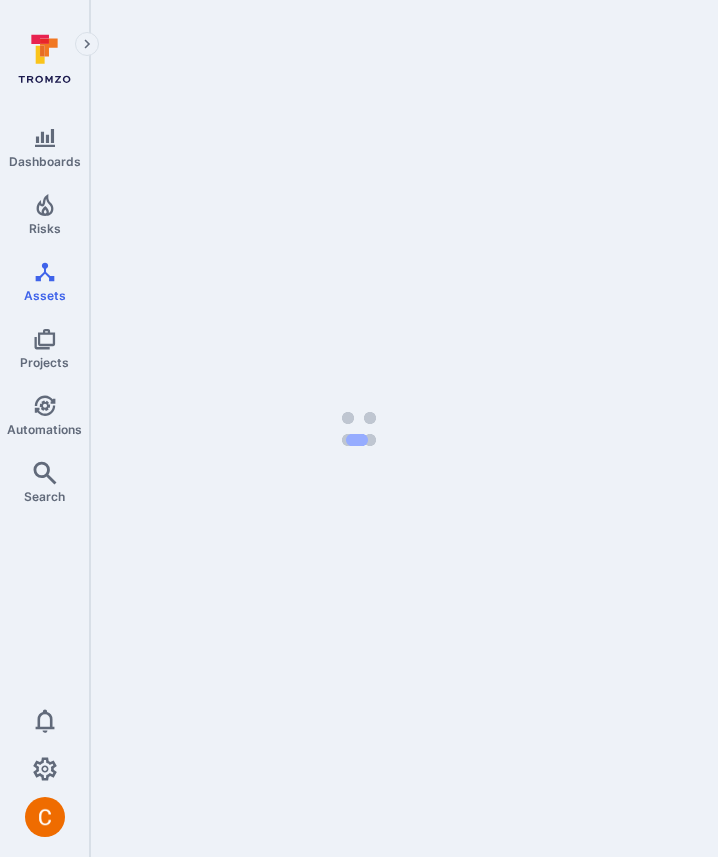 scroll, scrollTop: 0, scrollLeft: 0, axis: both 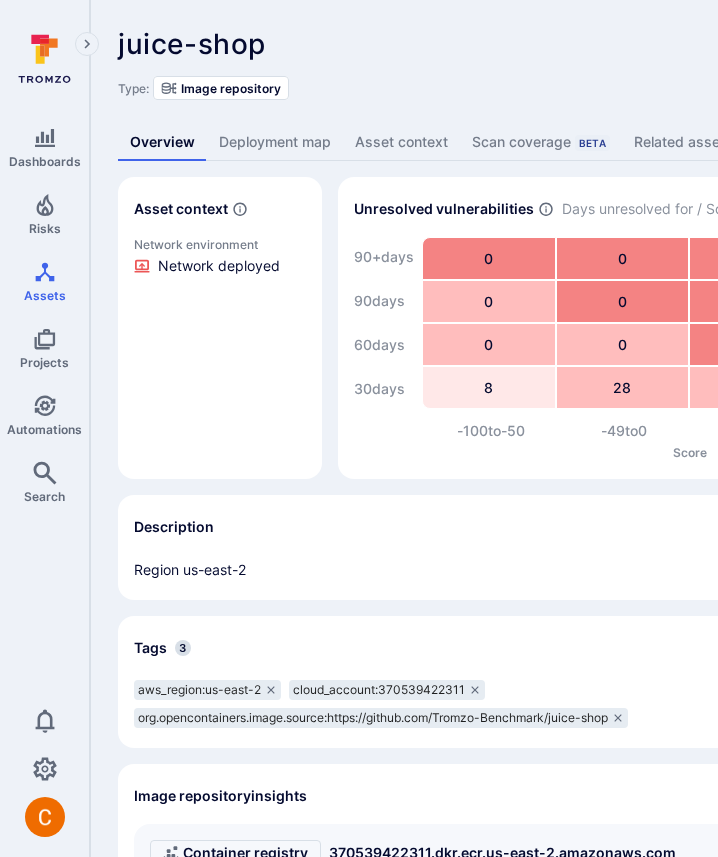 click on "Deployment map" at bounding box center (275, 142) 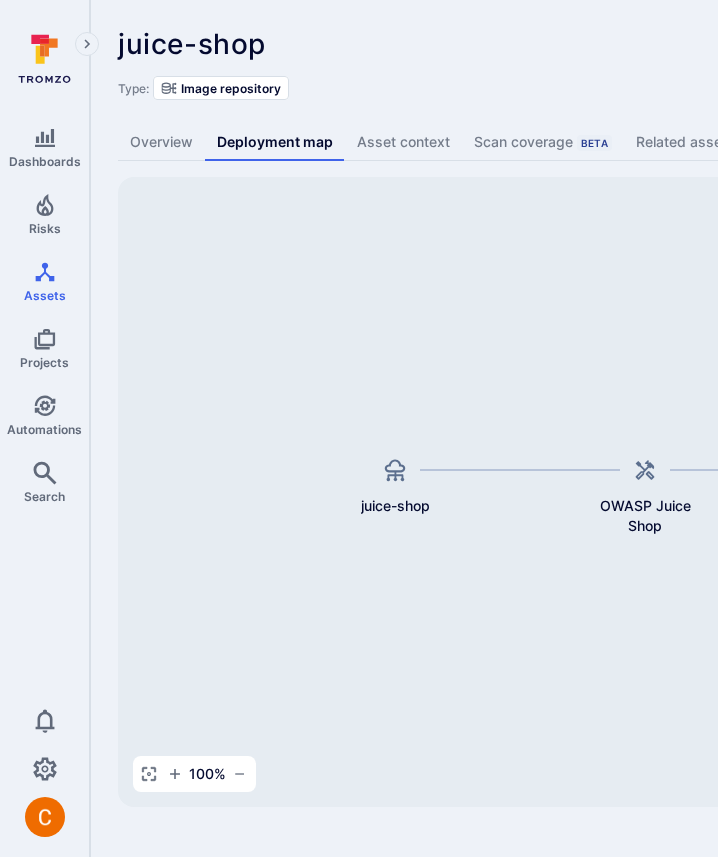 click on "juice-shop ...   Show  more" at bounding box center [622, 44] 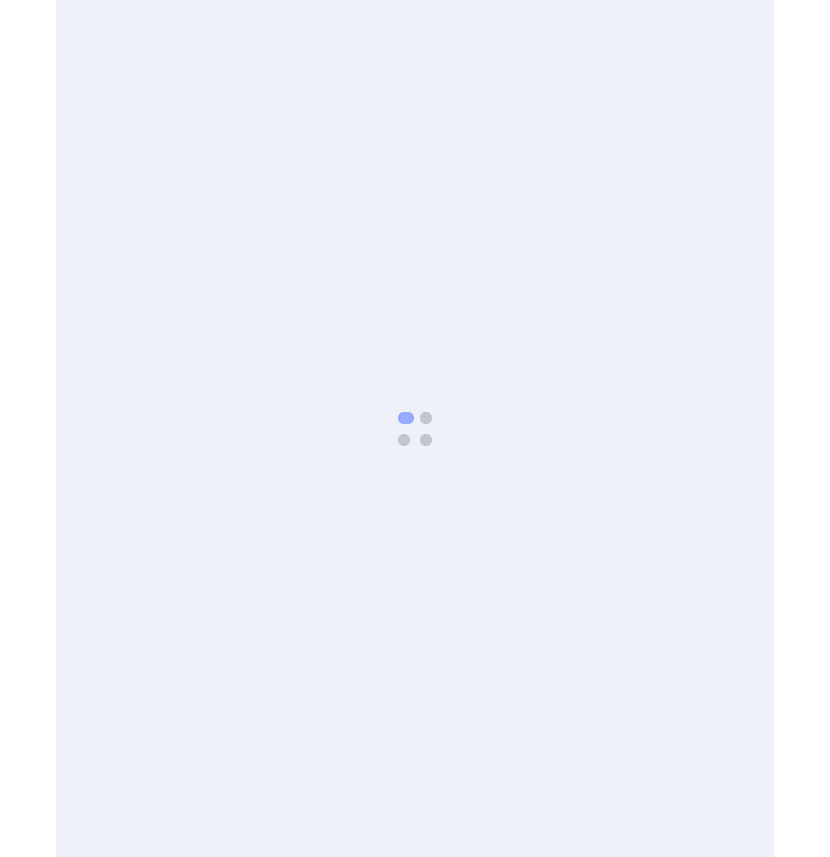 scroll, scrollTop: 0, scrollLeft: 0, axis: both 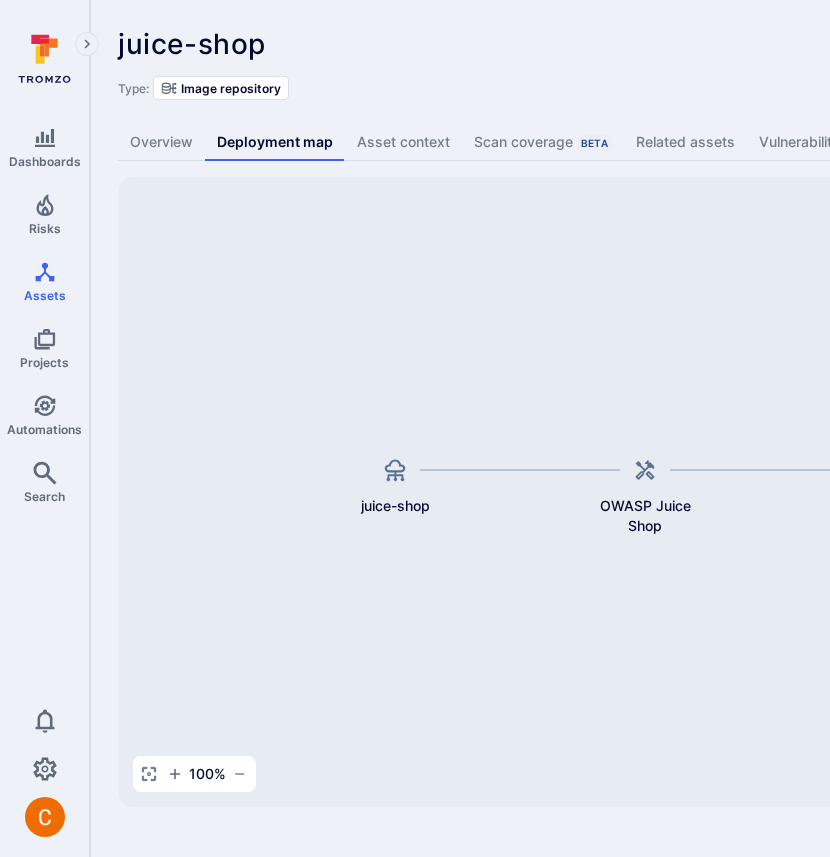 click on "juice-shop ...   Show  more Type: Image repository Overview Deployment map Asset context Scan coverage   Beta Related assets Vulnerabilities Metadata Alerts juice-shop container image juice-shop OWASP Juice Shop juice-shop 100 % Mini Map Press enter or space to select a node. You can then use the arrow keys to move the node around. Press delete to remove it and escape to cancel. Press enter or space to select an edge. You can then press delete to remove it or escape to cancel." at bounding box center (765, 417) 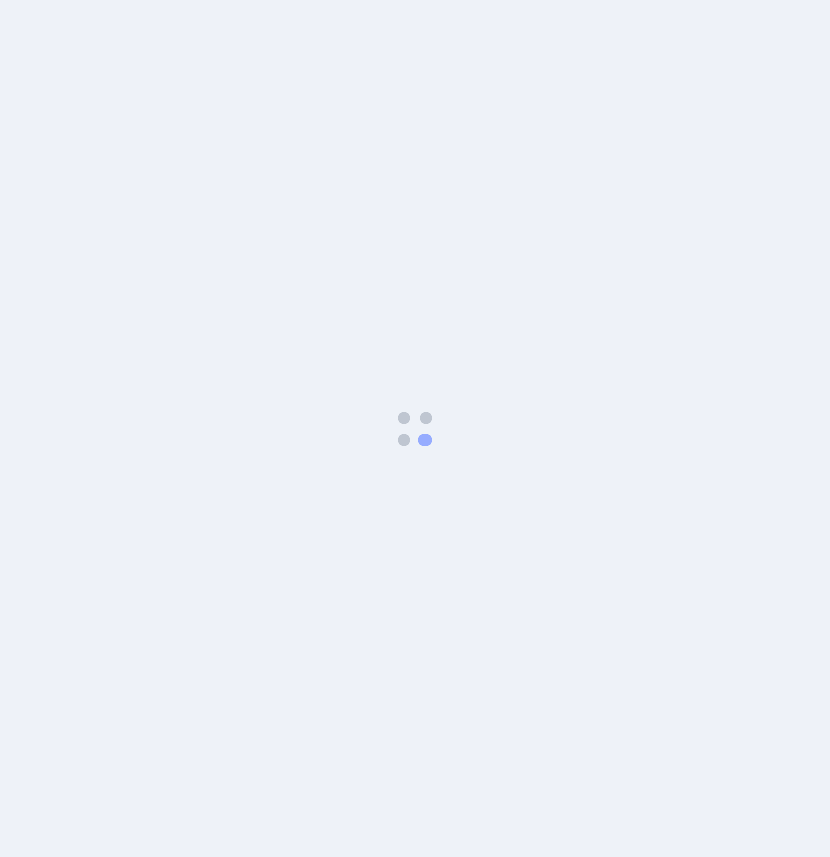 scroll, scrollTop: 0, scrollLeft: 0, axis: both 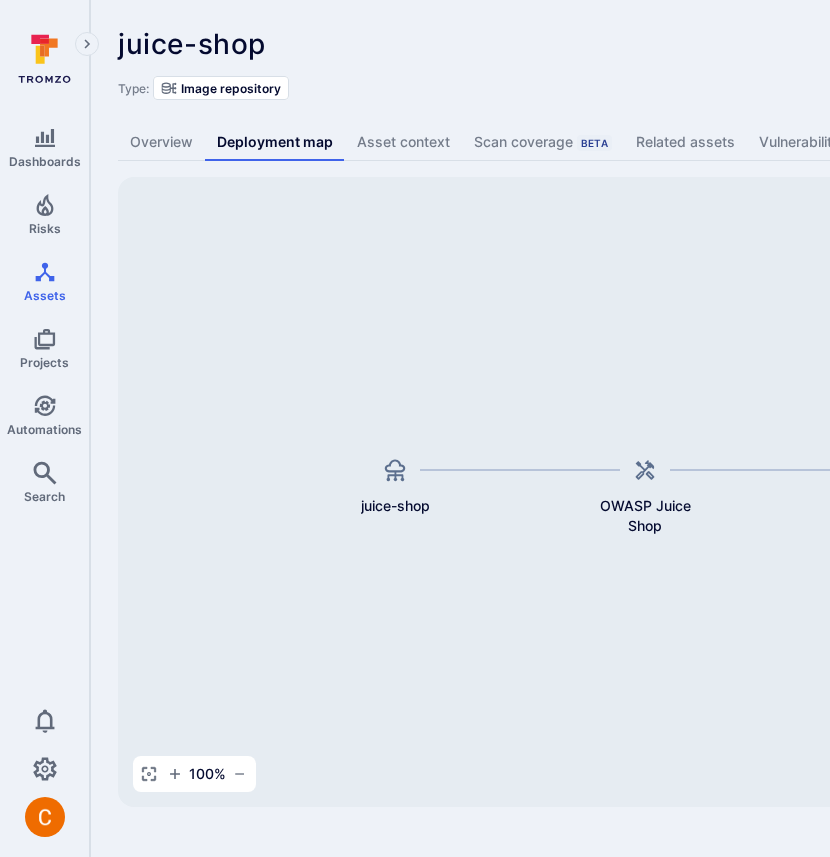 click on "juice-shop ...   Show  more" at bounding box center [622, 44] 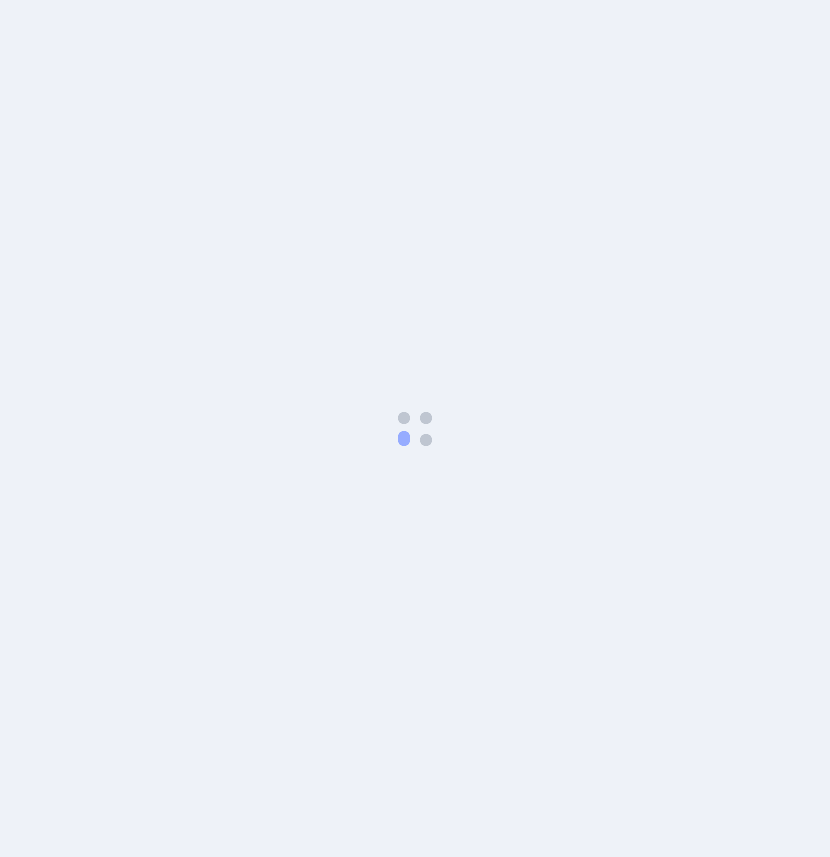scroll, scrollTop: 0, scrollLeft: 0, axis: both 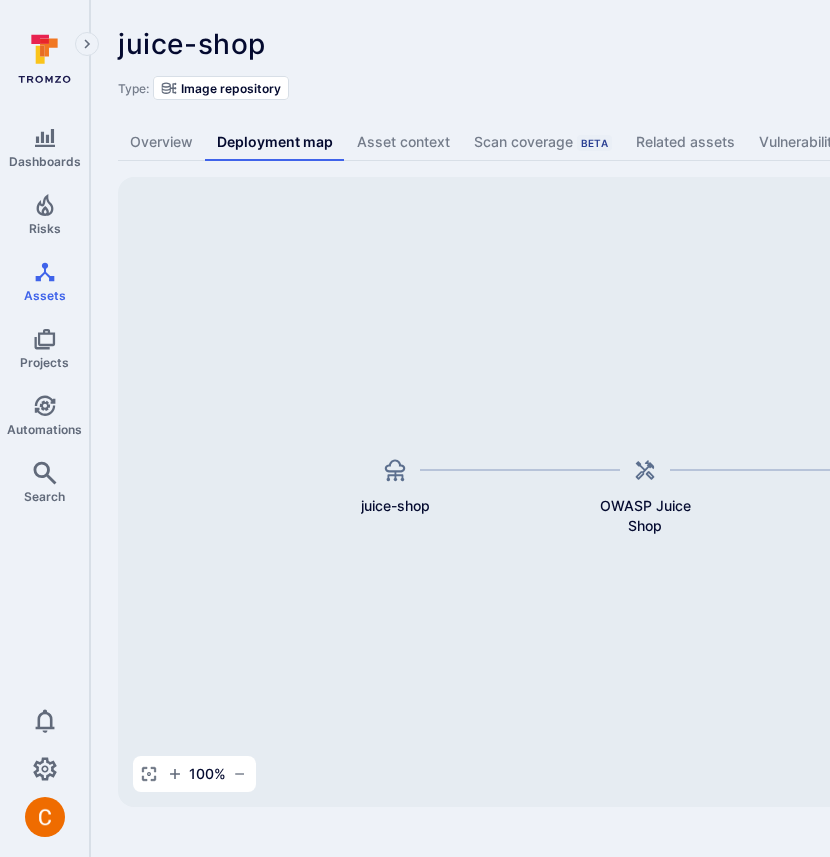 click on "juice-shop ...   Show  more Type: Image repository" at bounding box center (765, 64) 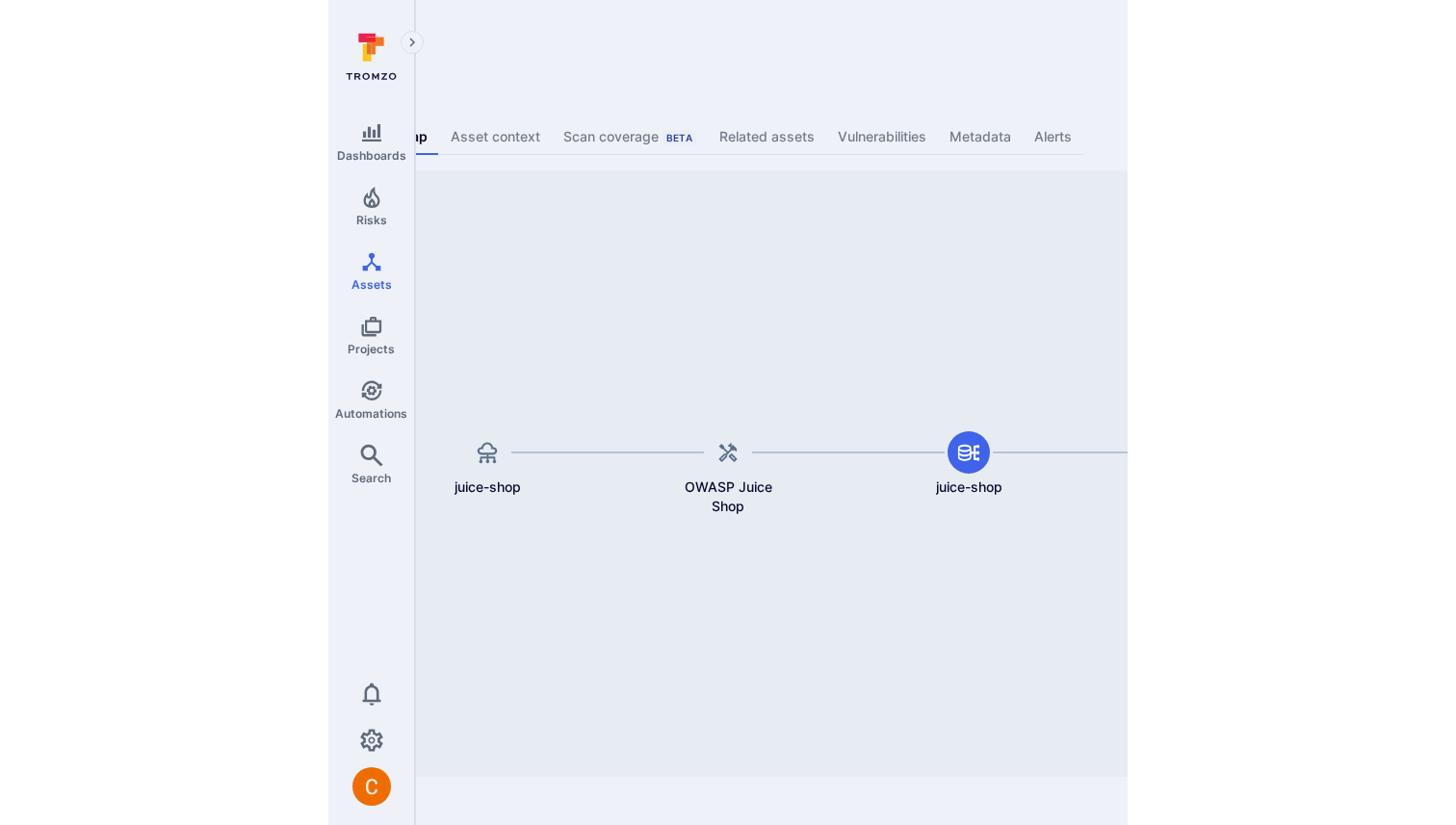 scroll, scrollTop: 0, scrollLeft: 0, axis: both 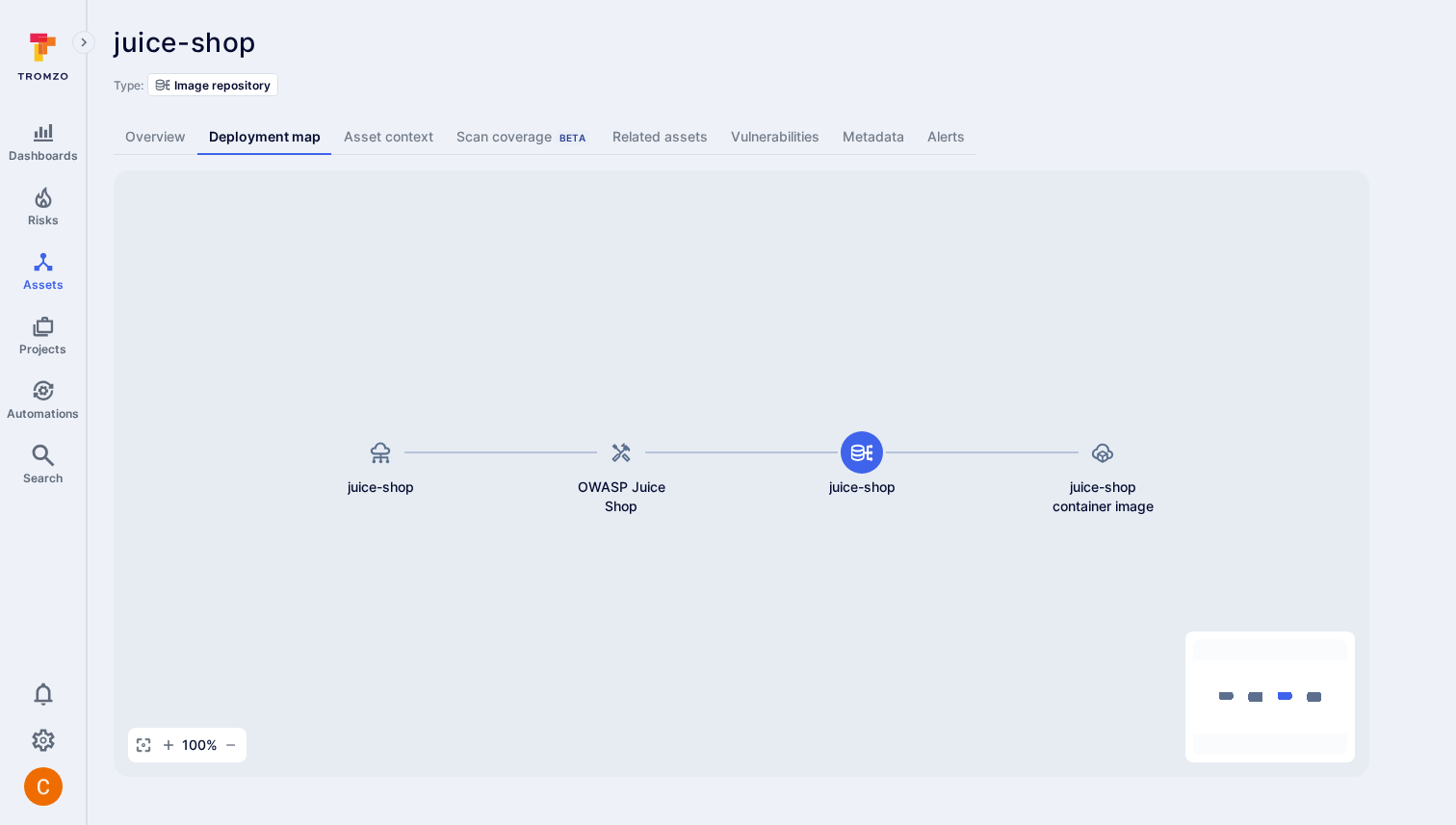 click on "juice-shop ...   Show  more Type: Image repository" at bounding box center [771, 62] 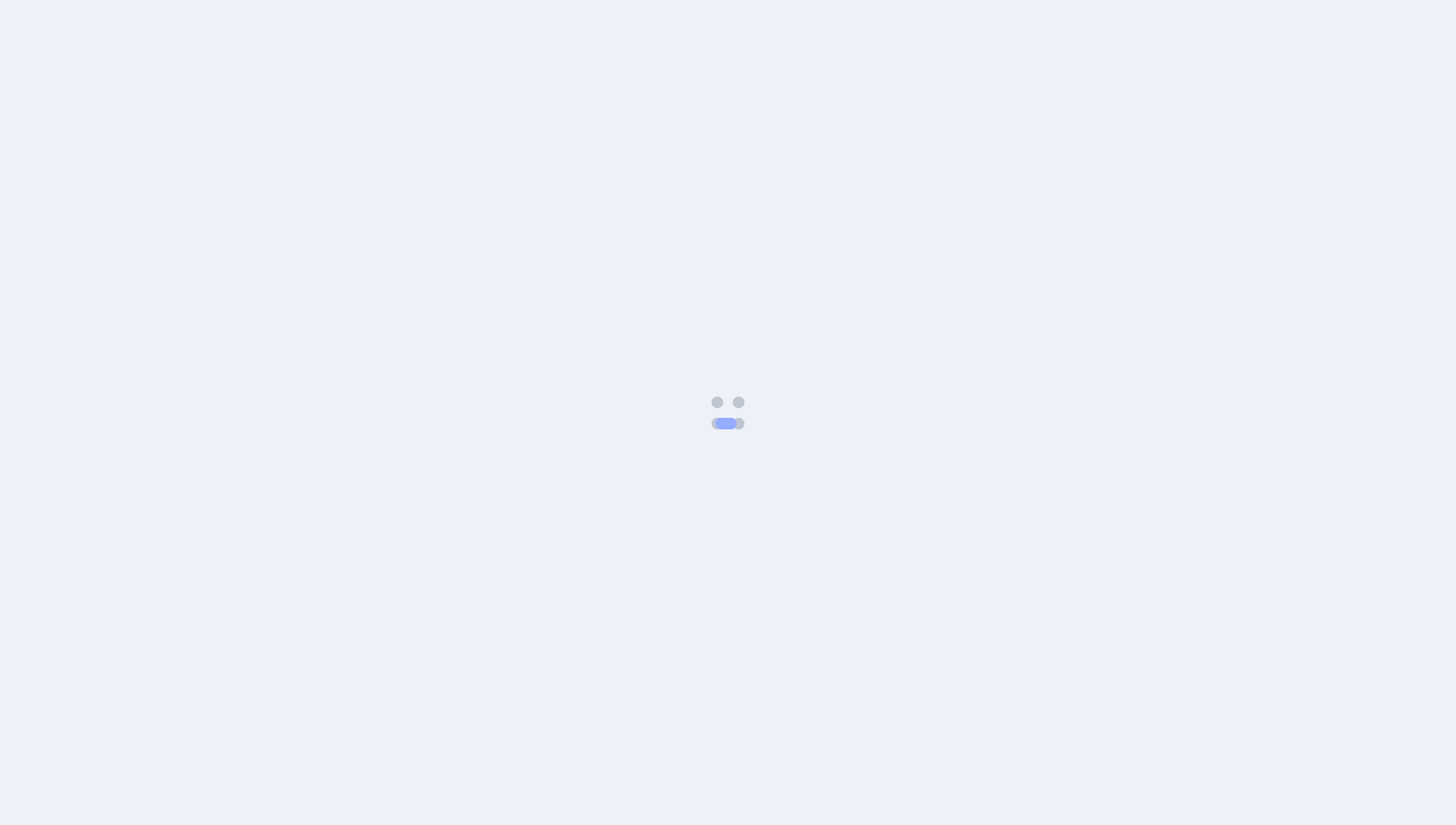 scroll, scrollTop: 0, scrollLeft: 0, axis: both 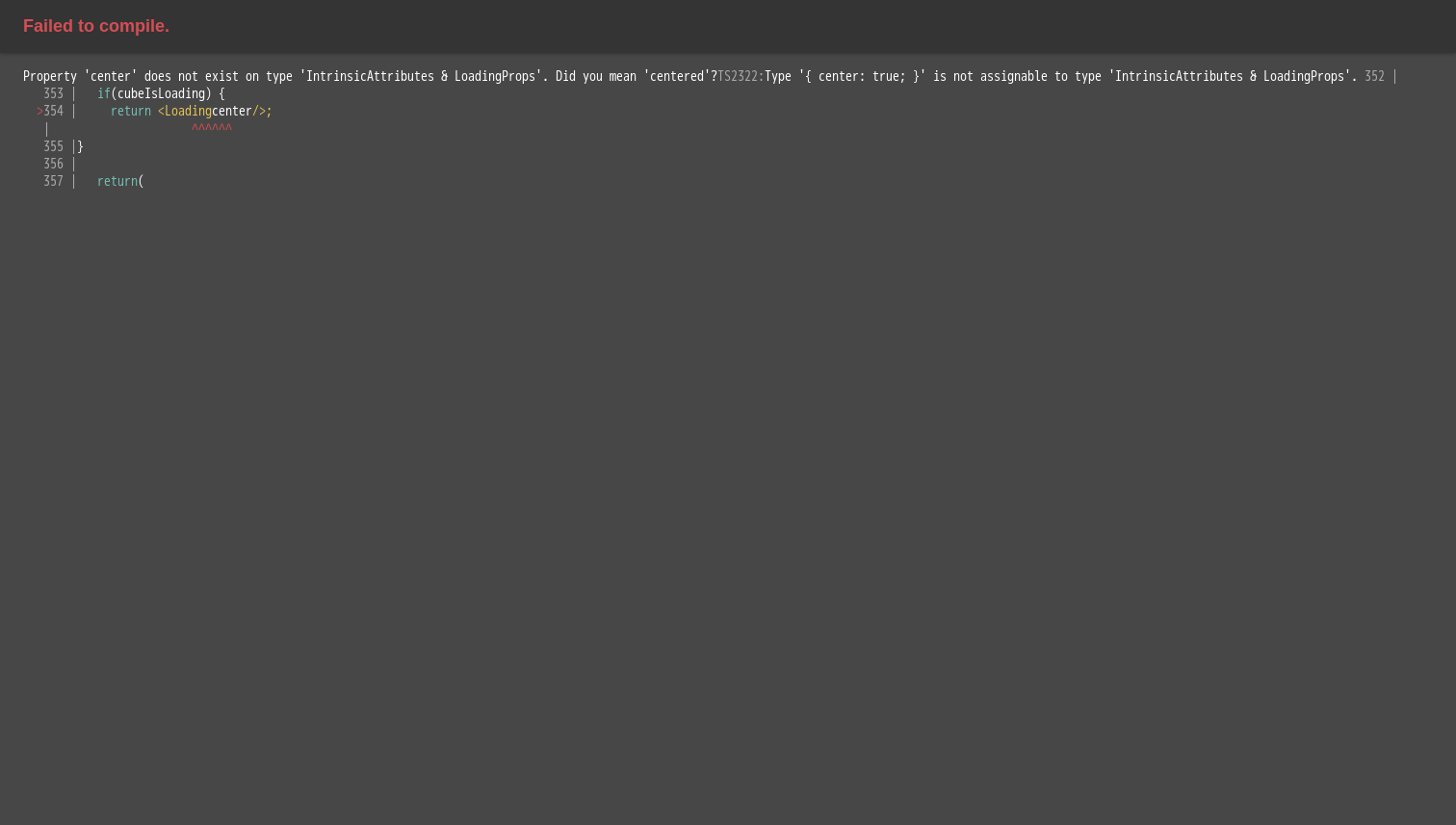 click on "Property 'center' does not exist on type 'IntrinsicAttributes & LoadingProps'. Did you mean 'centered'?
TS2322:  Type '{ center: true; }' is not assignable to type 'IntrinsicAttributes & LoadingProps'.
352 |
353 |     if  (cubeIsLoading) {
>  354 |       return   < Loading  center  / > ;
|                       ^ ^ ^ ^ ^ ^
355 |    }
356 |
357 |     return  (" at bounding box center [728, 129] 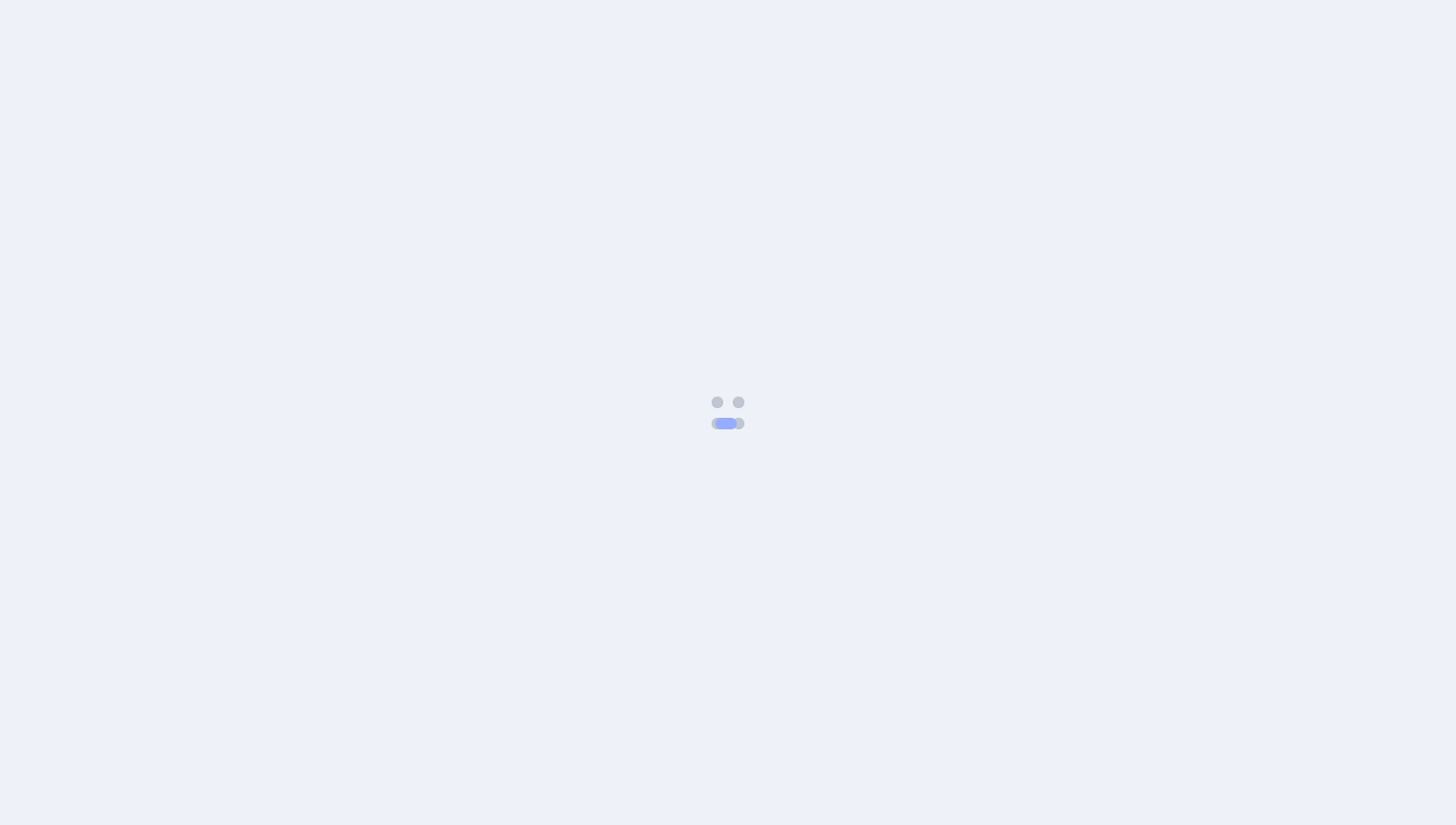 scroll, scrollTop: 0, scrollLeft: 0, axis: both 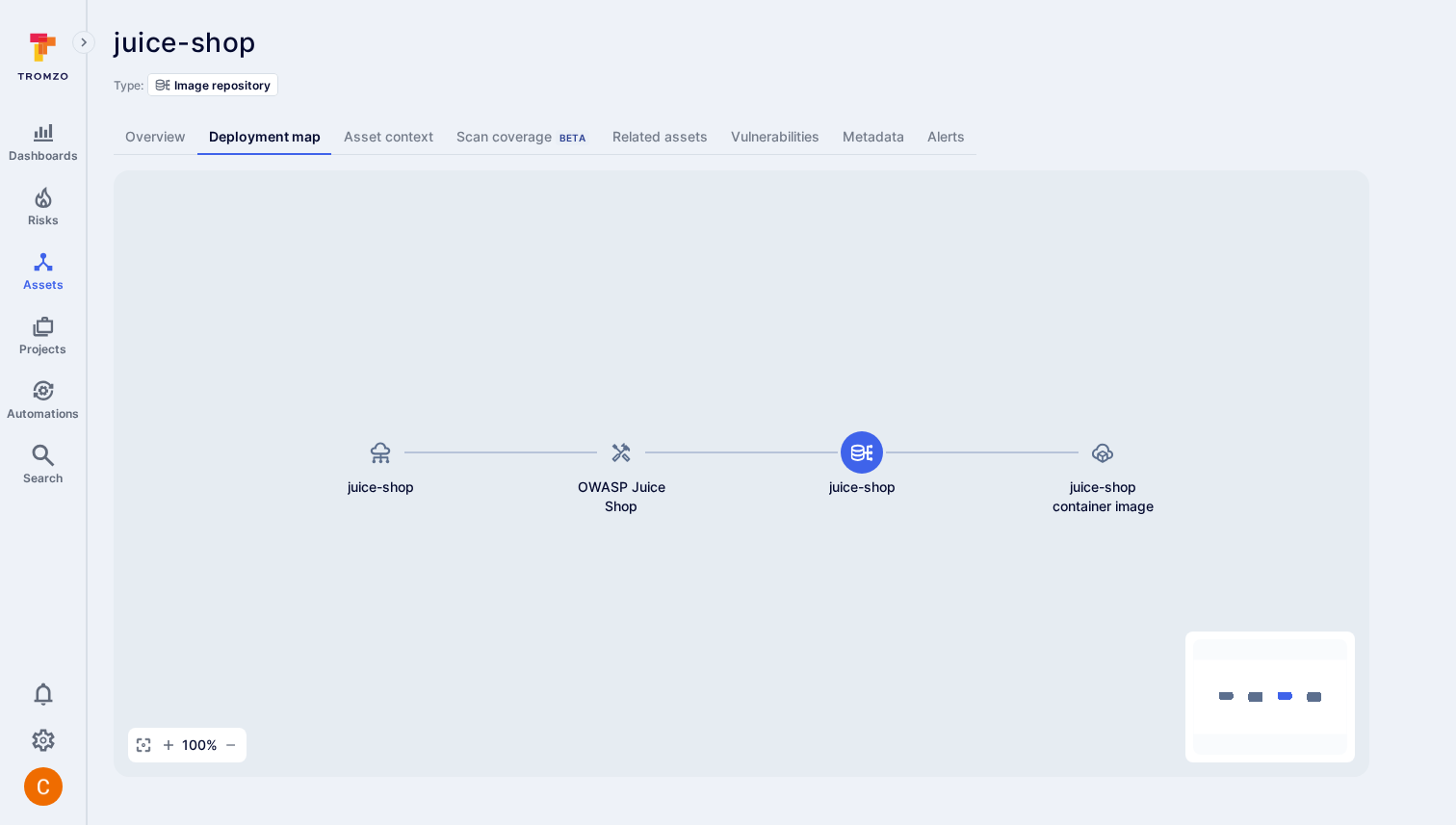 click on "juice-shop ...   Show  more Type: Image repository Overview Deployment map Asset context Scan coverage   Beta Related assets Vulnerabilities Metadata Alerts juice-shop container image juice-shop OWASP Juice Shop juice-shop 100 % Mini Map Press enter or space to select a node. You can then use the arrow keys to move the node around. Press delete to remove it and escape to cancel. Press enter or space to select an edge. You can then press delete to remove it or escape to cancel." at bounding box center [771, 401] 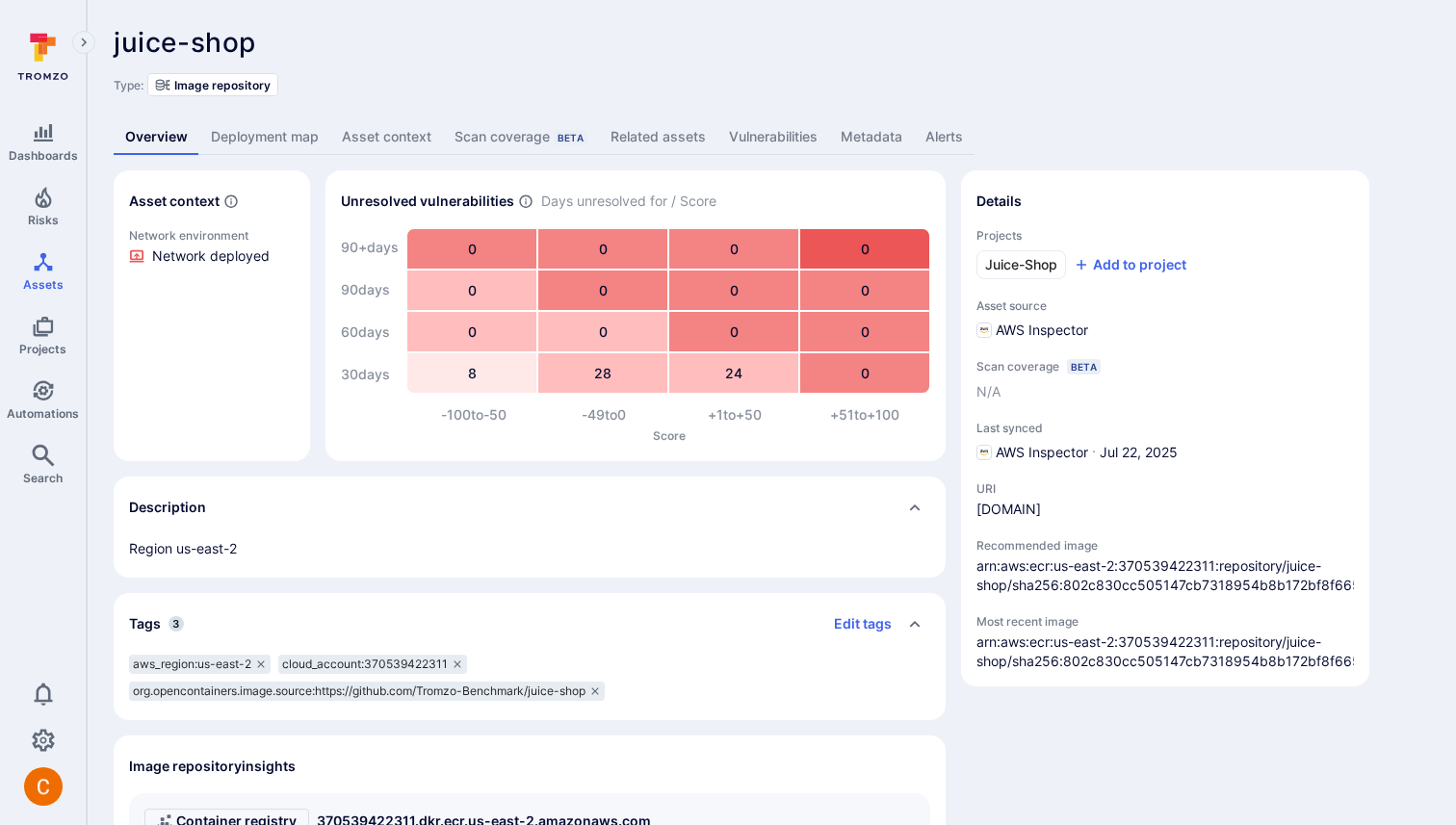 click on "Deployment map" at bounding box center (265, 137) 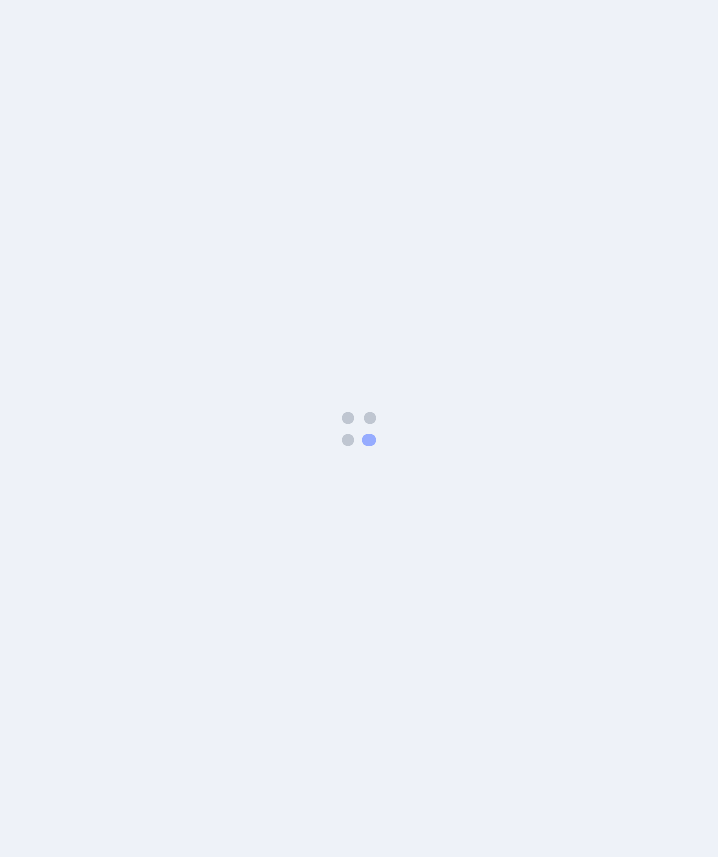 scroll, scrollTop: 0, scrollLeft: 0, axis: both 